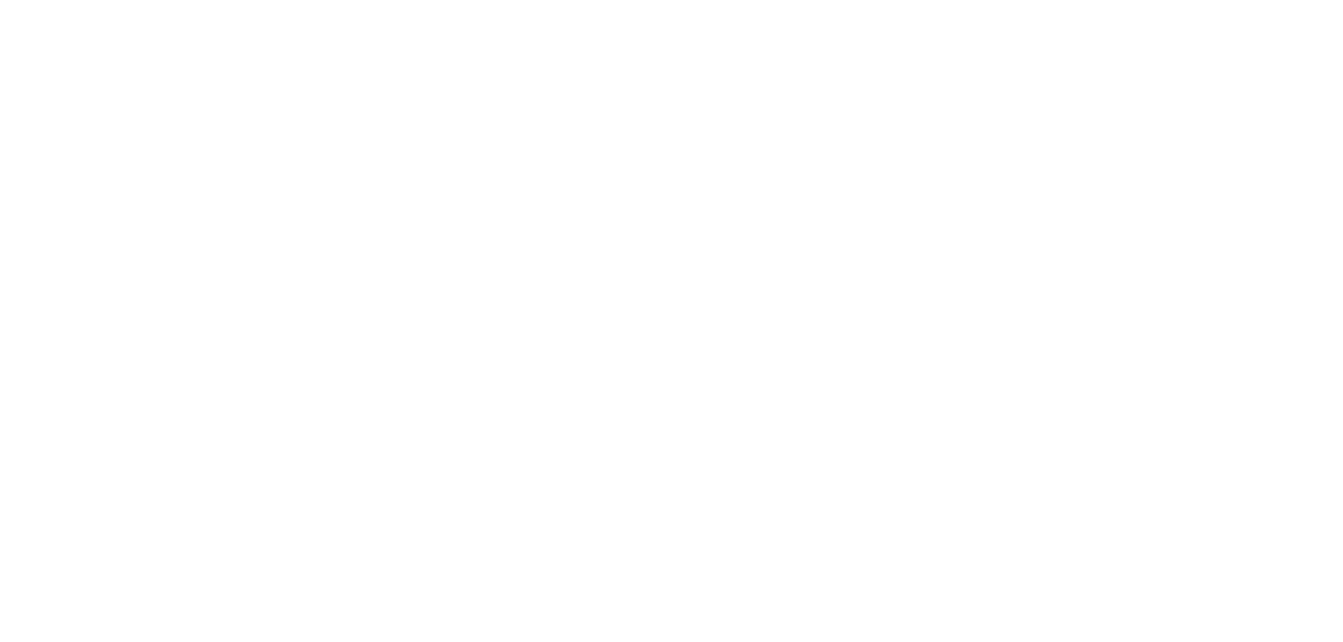 scroll, scrollTop: 0, scrollLeft: 0, axis: both 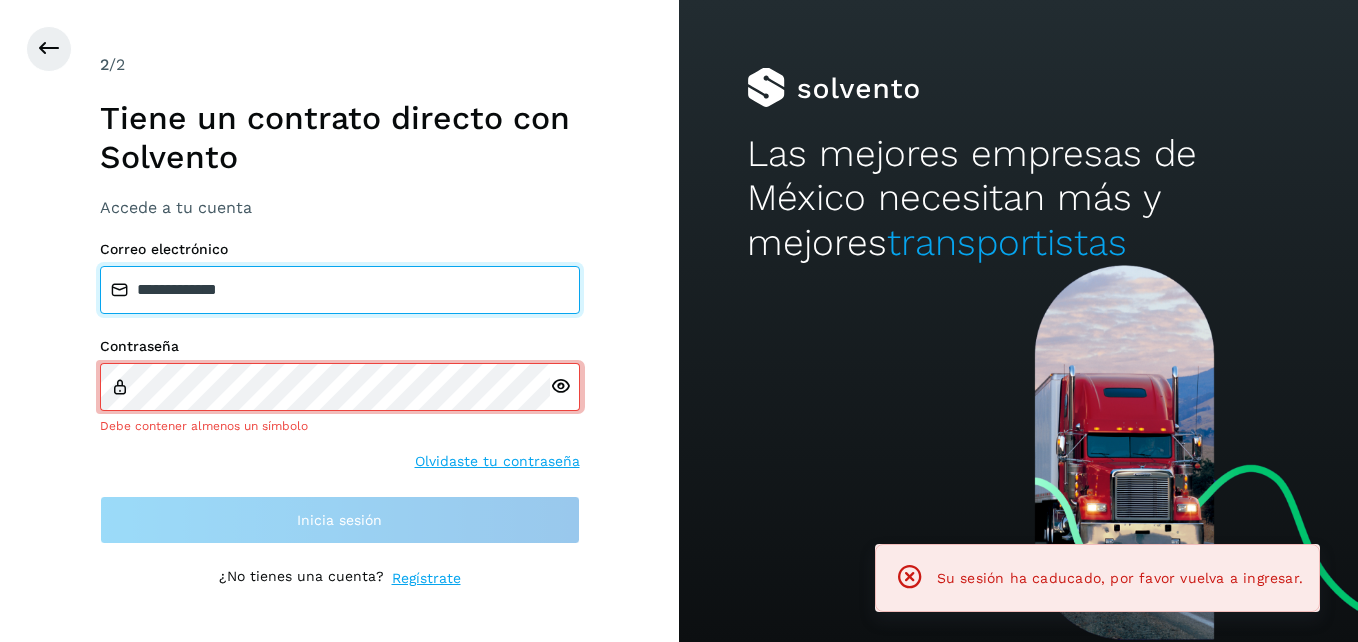 drag, startPoint x: 289, startPoint y: 302, endPoint x: 0, endPoint y: 283, distance: 289.6239 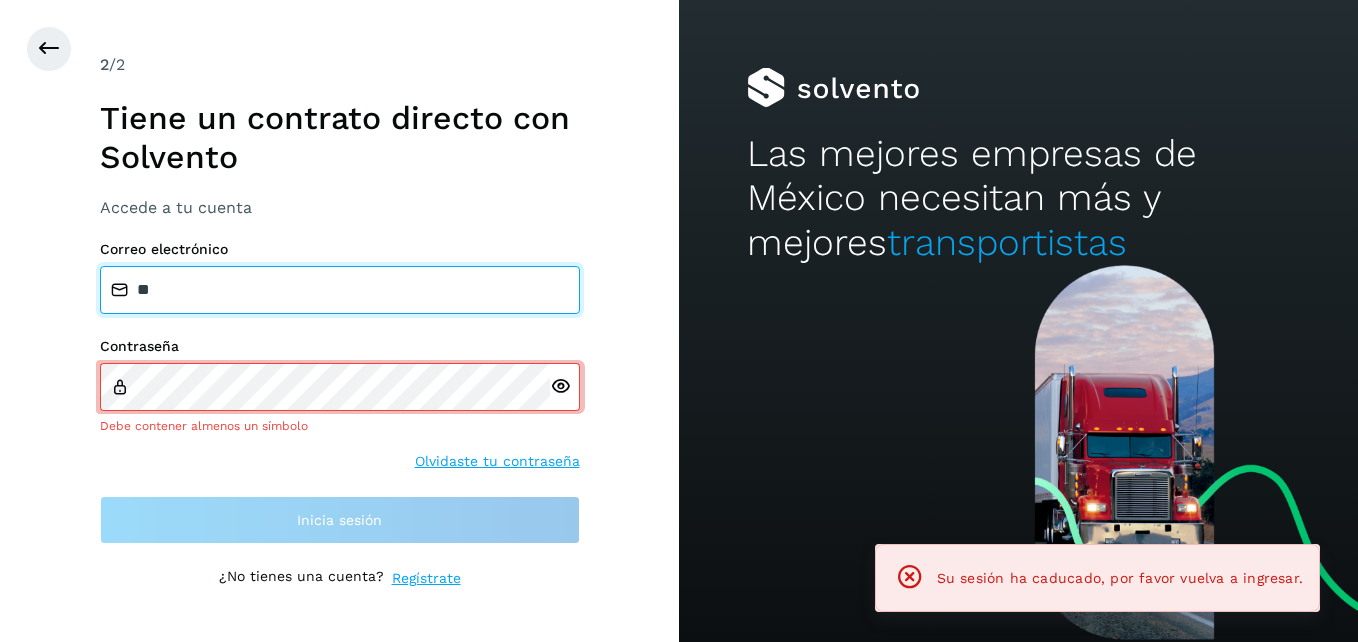 type on "**********" 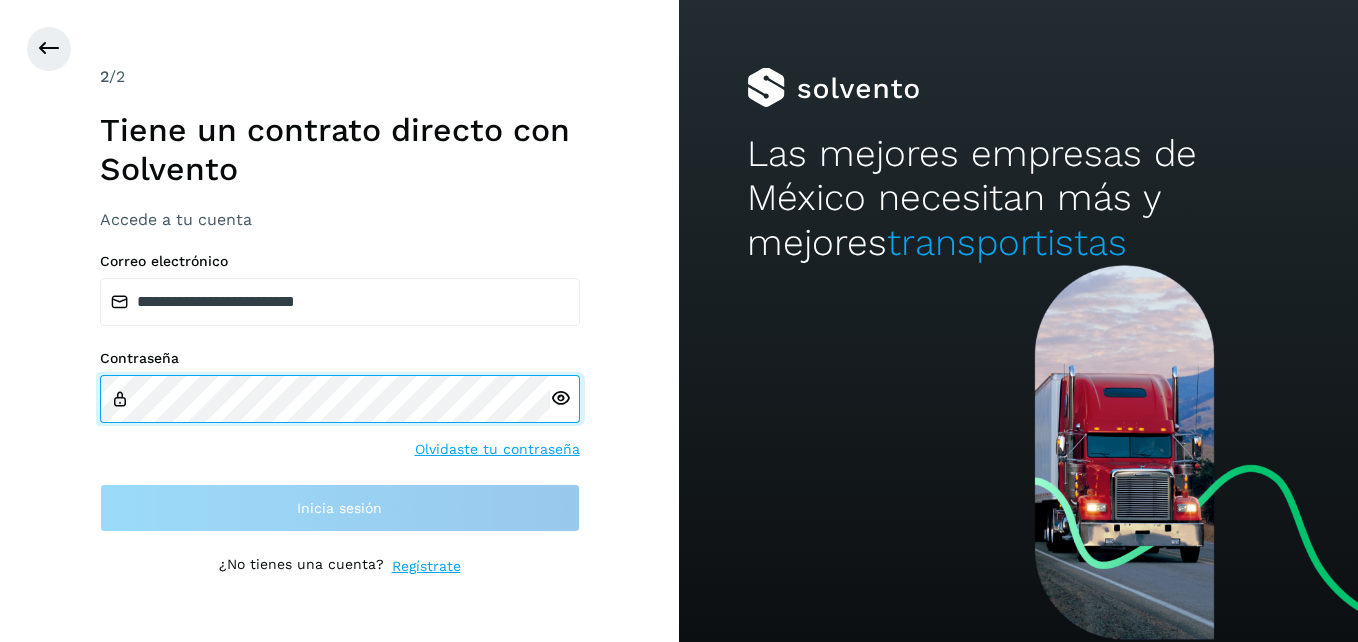 click on "**********" at bounding box center [679, 321] 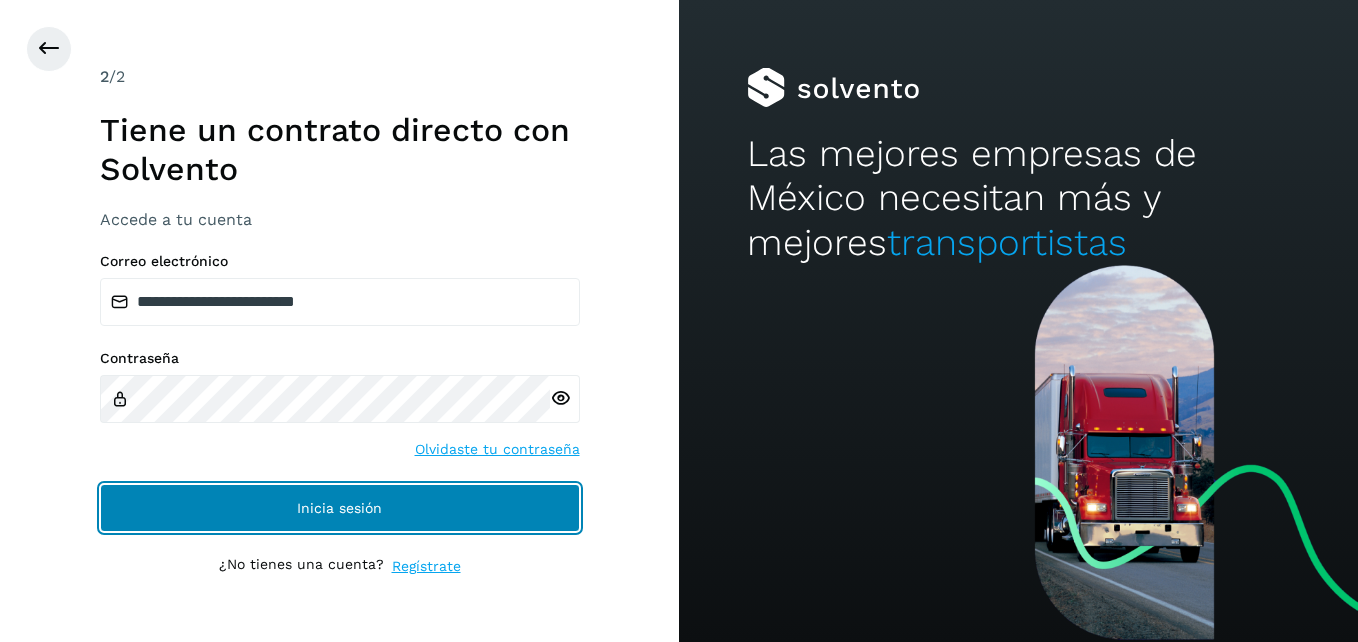 click on "Inicia sesión" at bounding box center [340, 508] 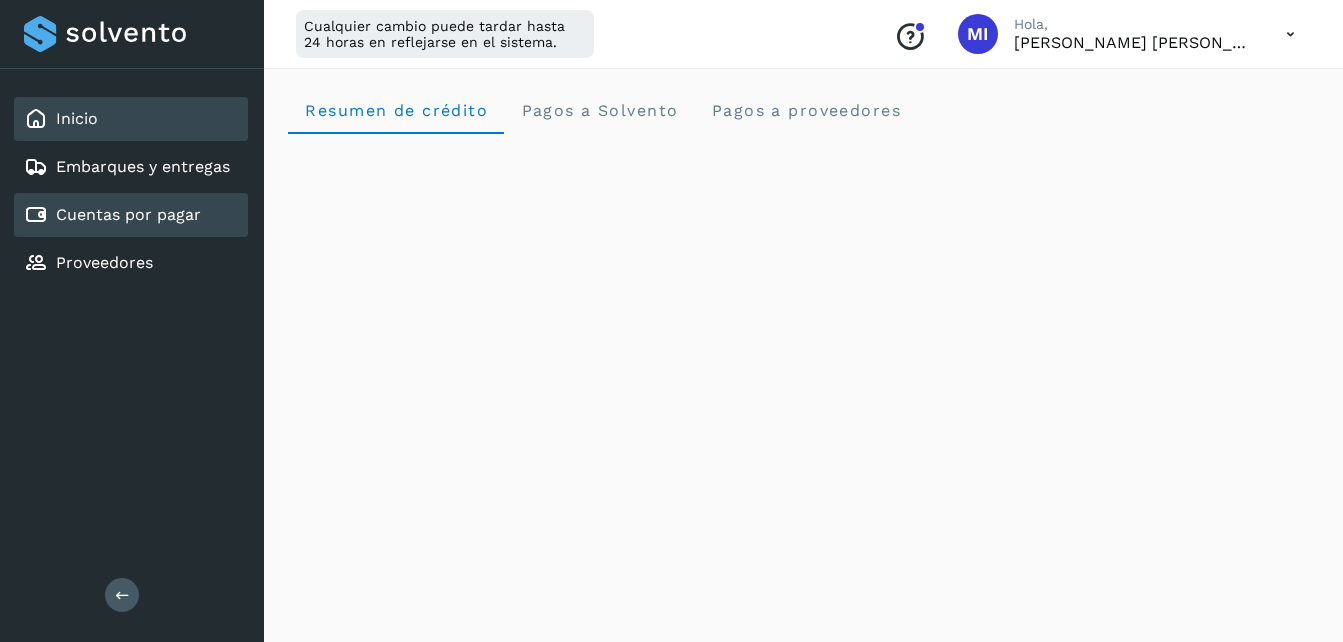 click on "Cuentas por pagar" 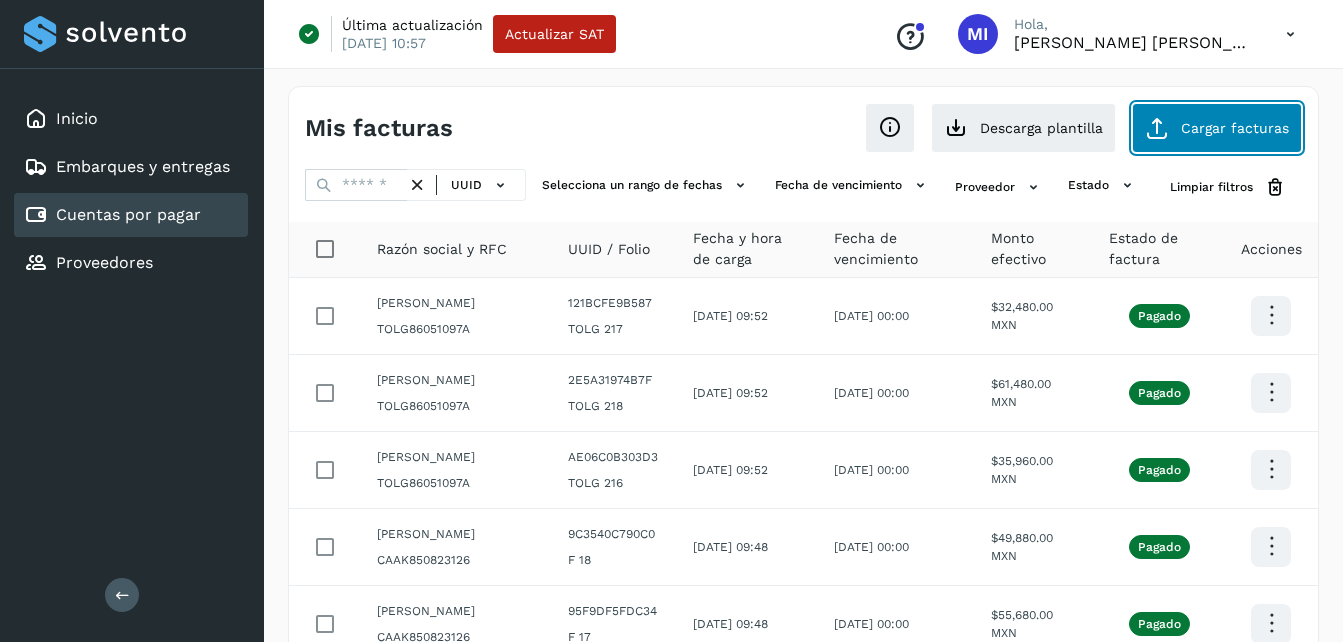 click on "Cargar facturas" 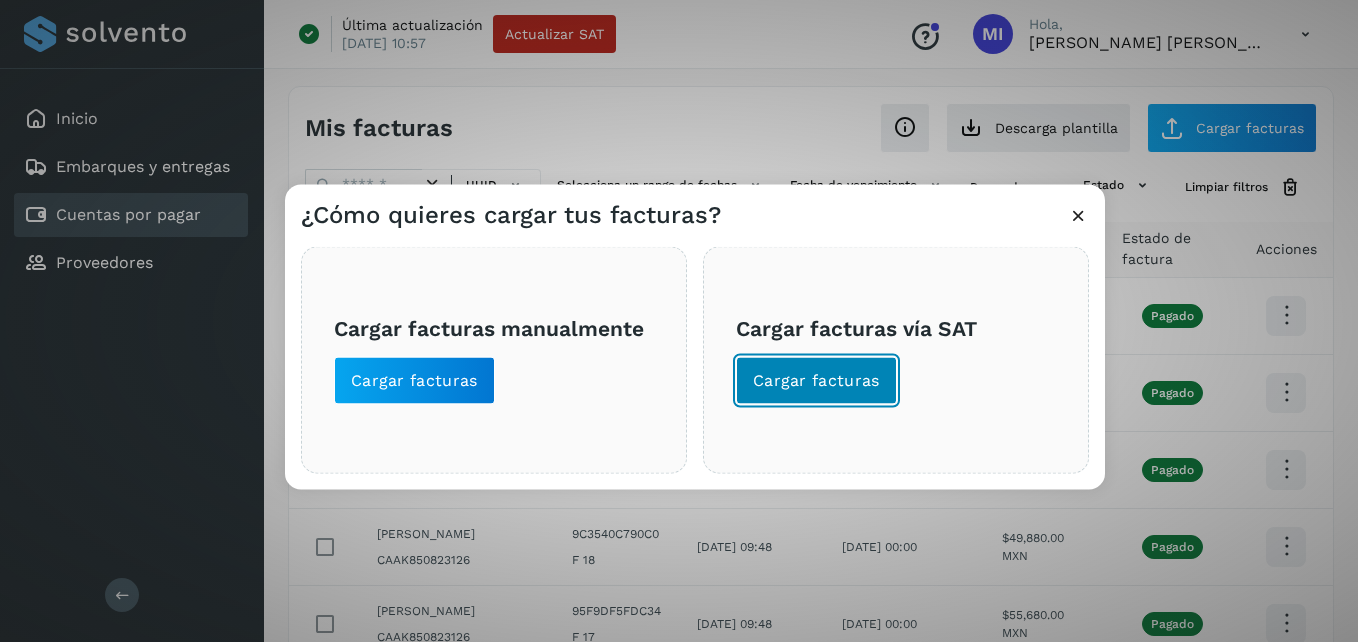 click on "Cargar facturas" at bounding box center [816, 381] 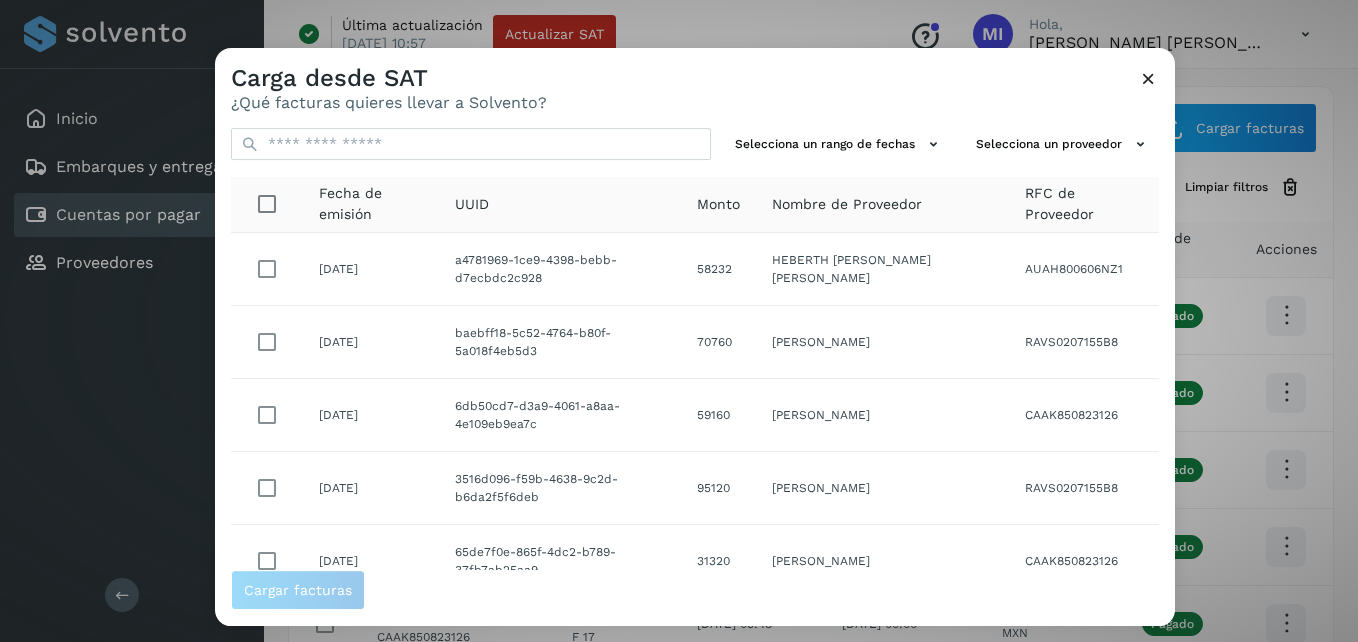 click at bounding box center (1148, 78) 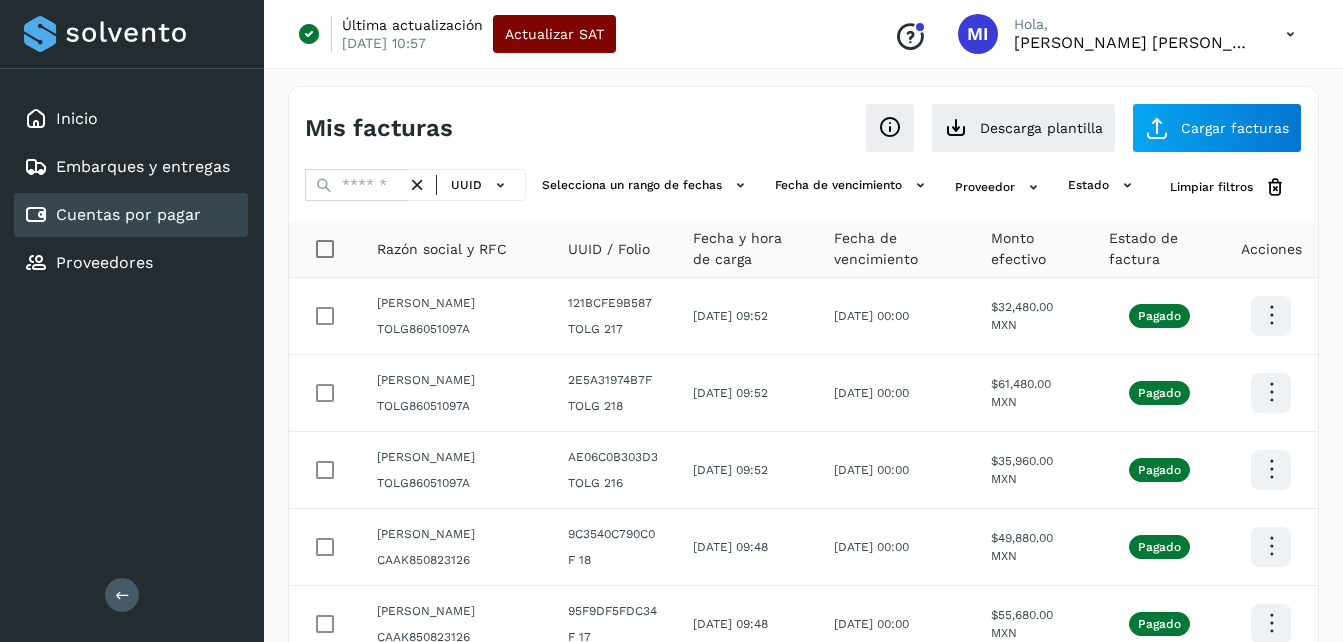 click on "Actualizar SAT" 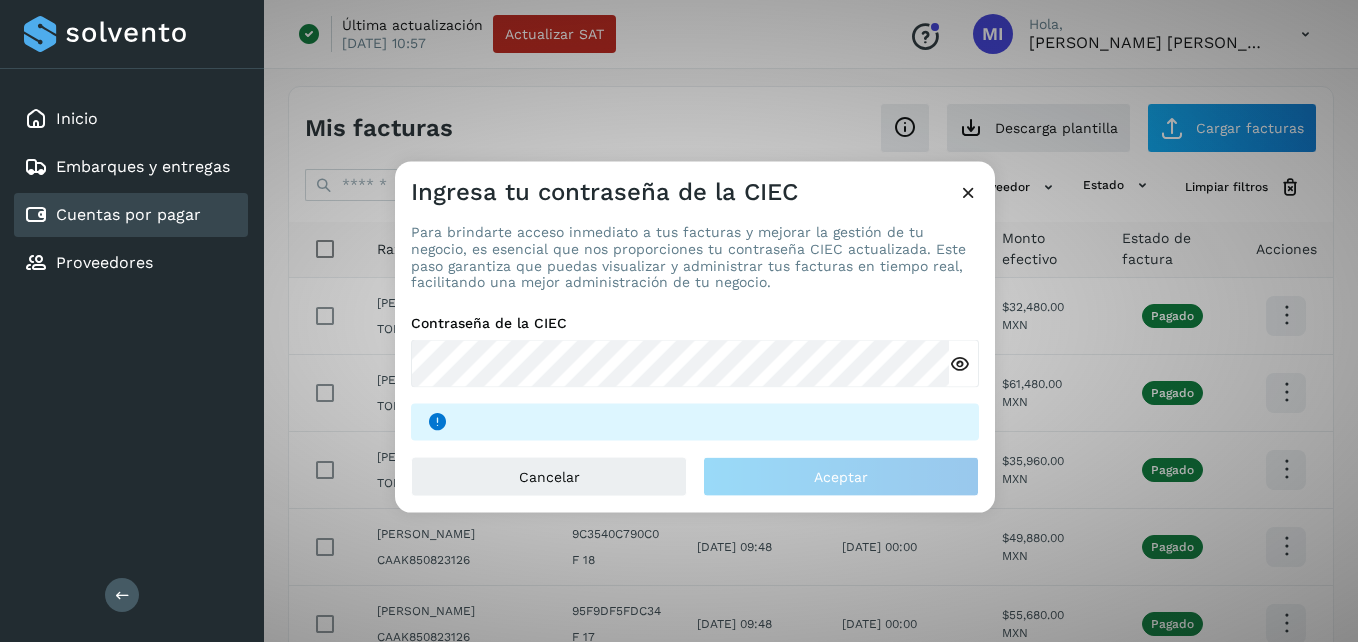 click at bounding box center [968, 192] 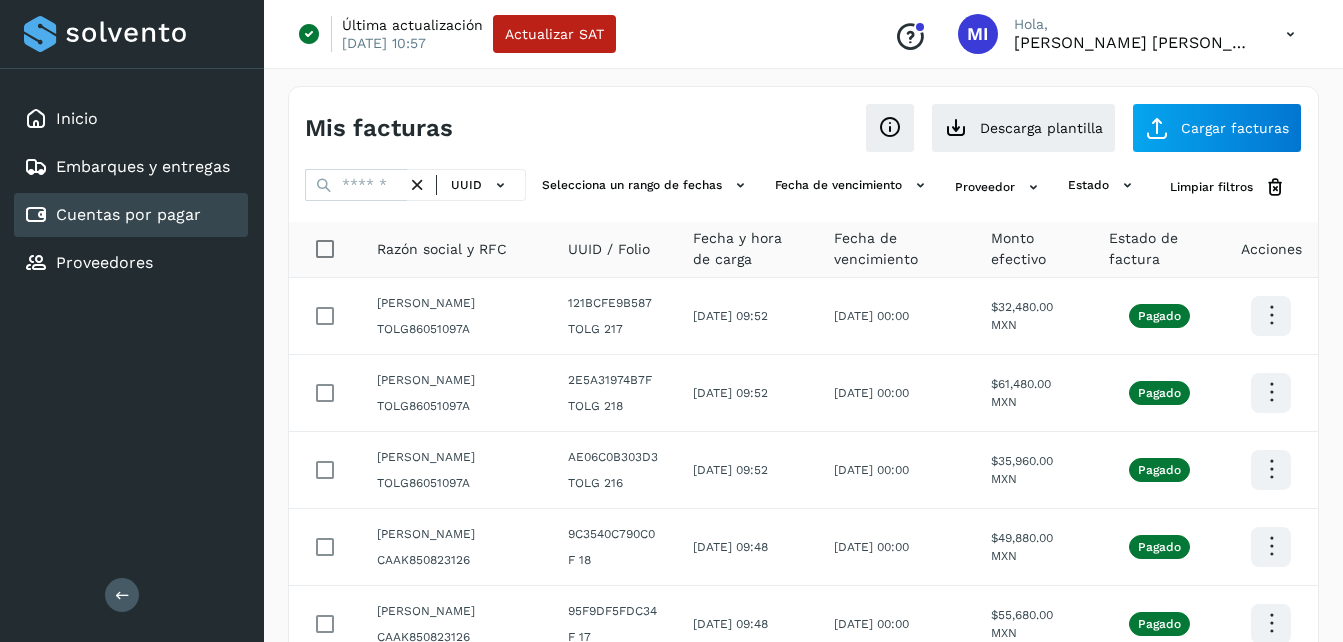 click on "Mis facturas
Ver instrucciones para cargar Facturas
Descarga plantilla Cargar facturas" at bounding box center [803, 120] 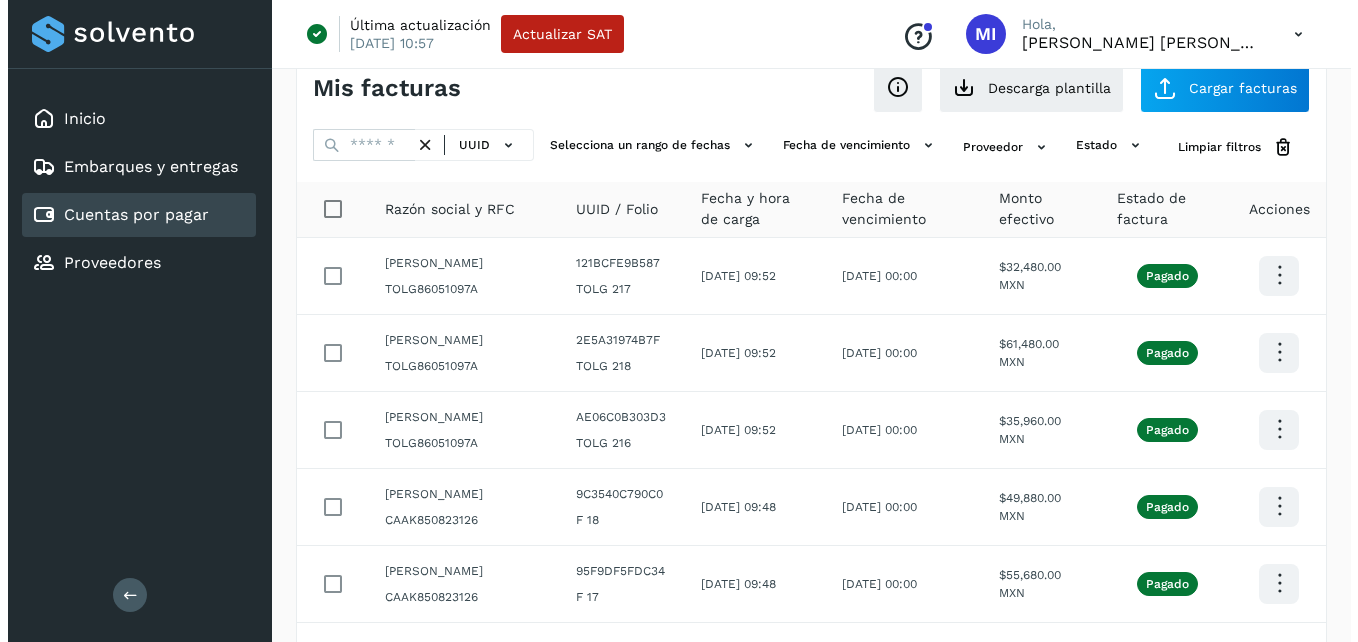 scroll, scrollTop: 0, scrollLeft: 0, axis: both 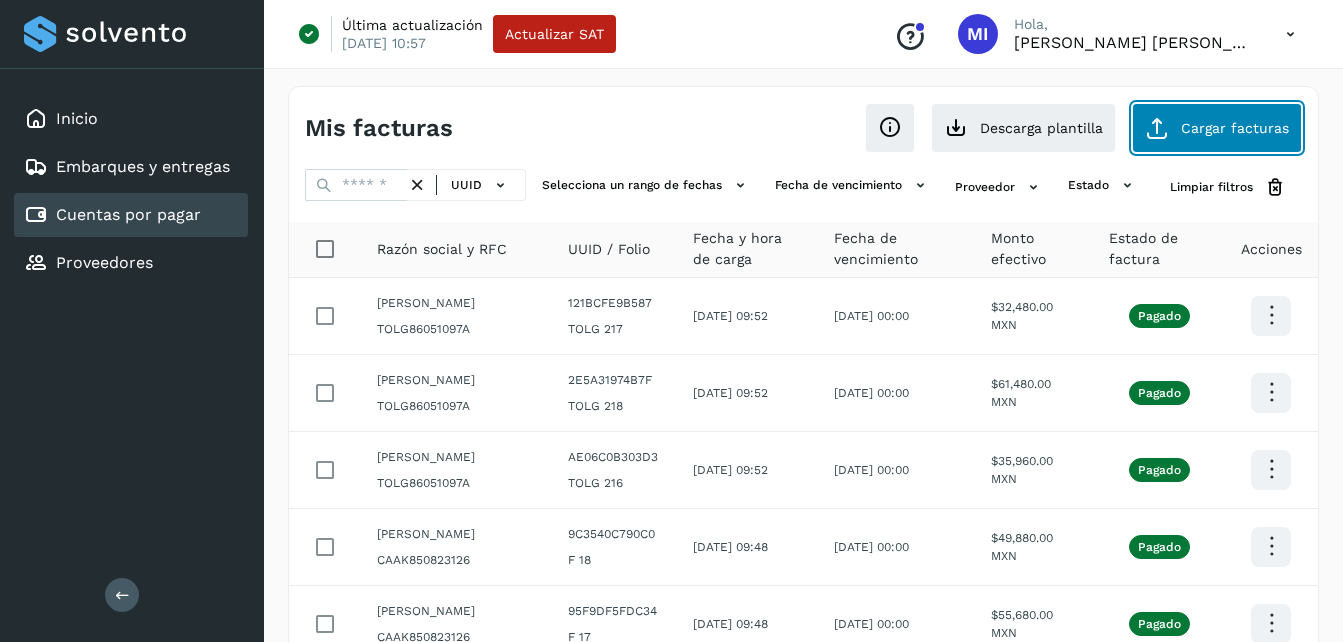 click on "Cargar facturas" 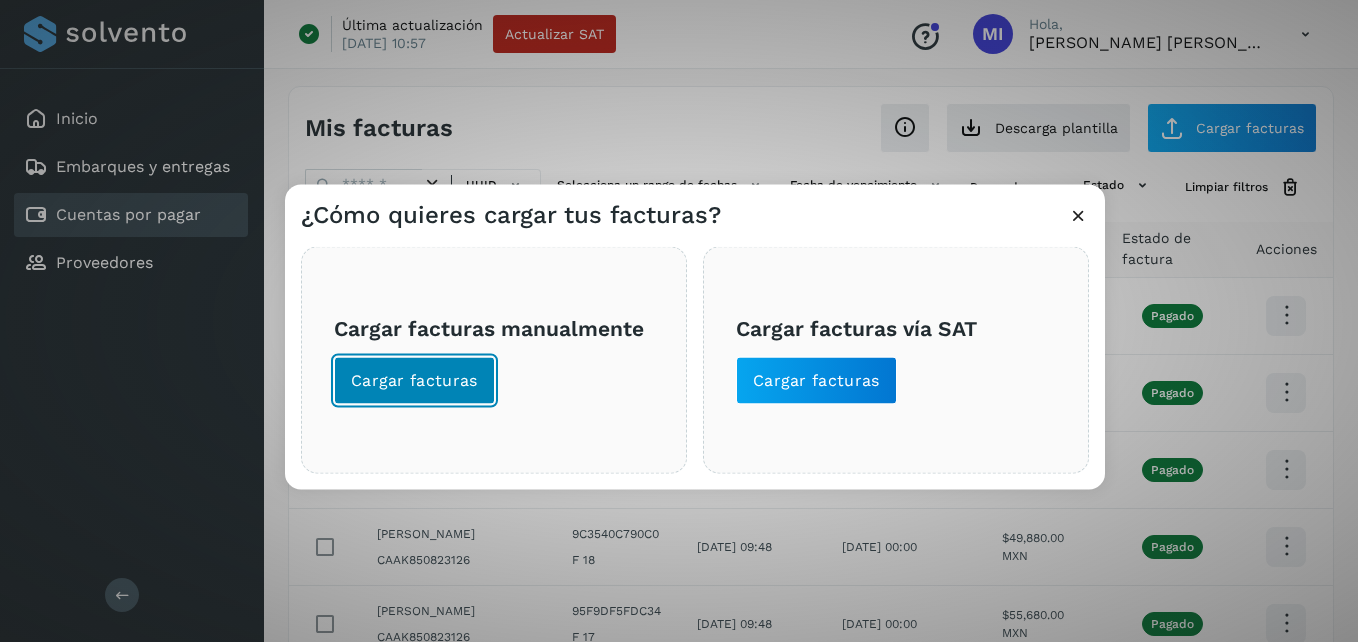 click on "Cargar facturas" 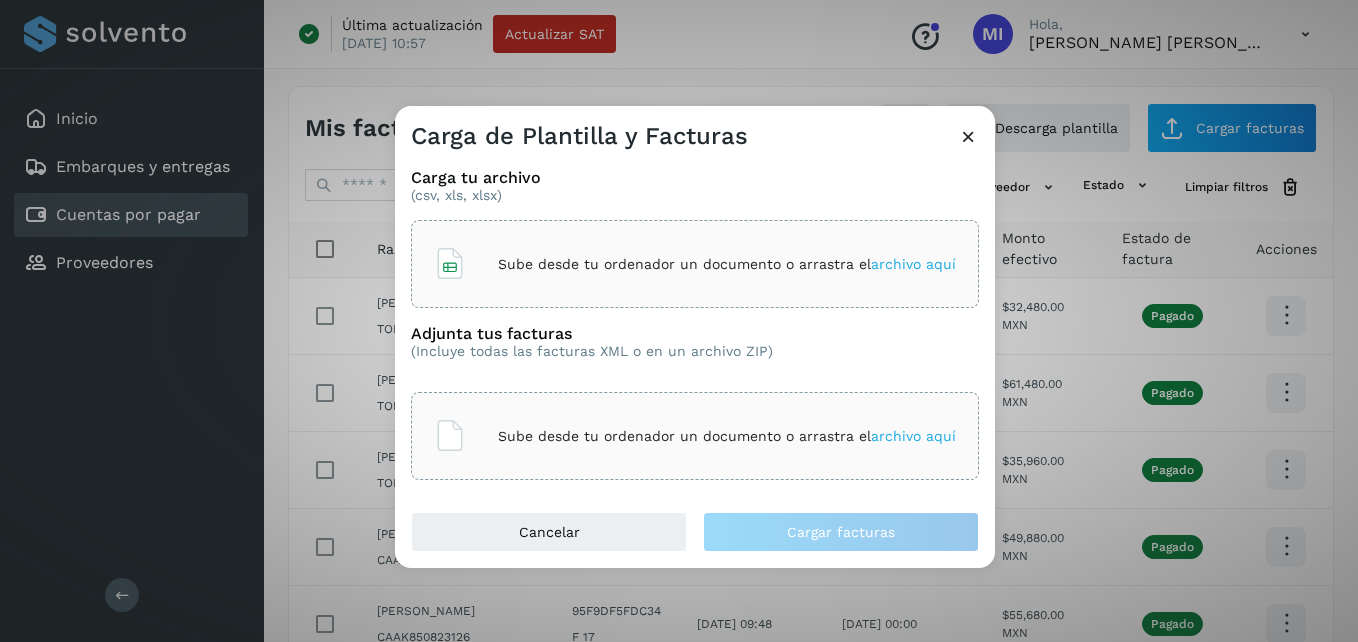 click on "Sube desde tu ordenador un documento o arrastra el  archivo aquí" 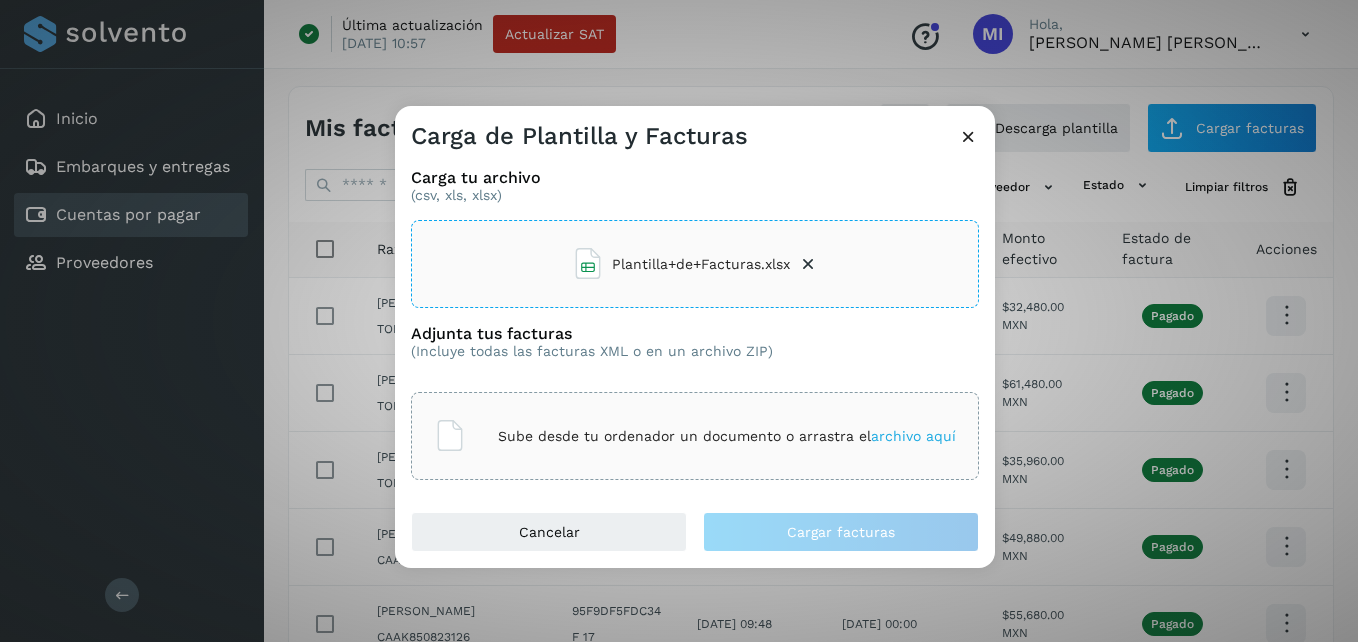 click on "Sube desde tu ordenador un documento o arrastra el  archivo aquí" 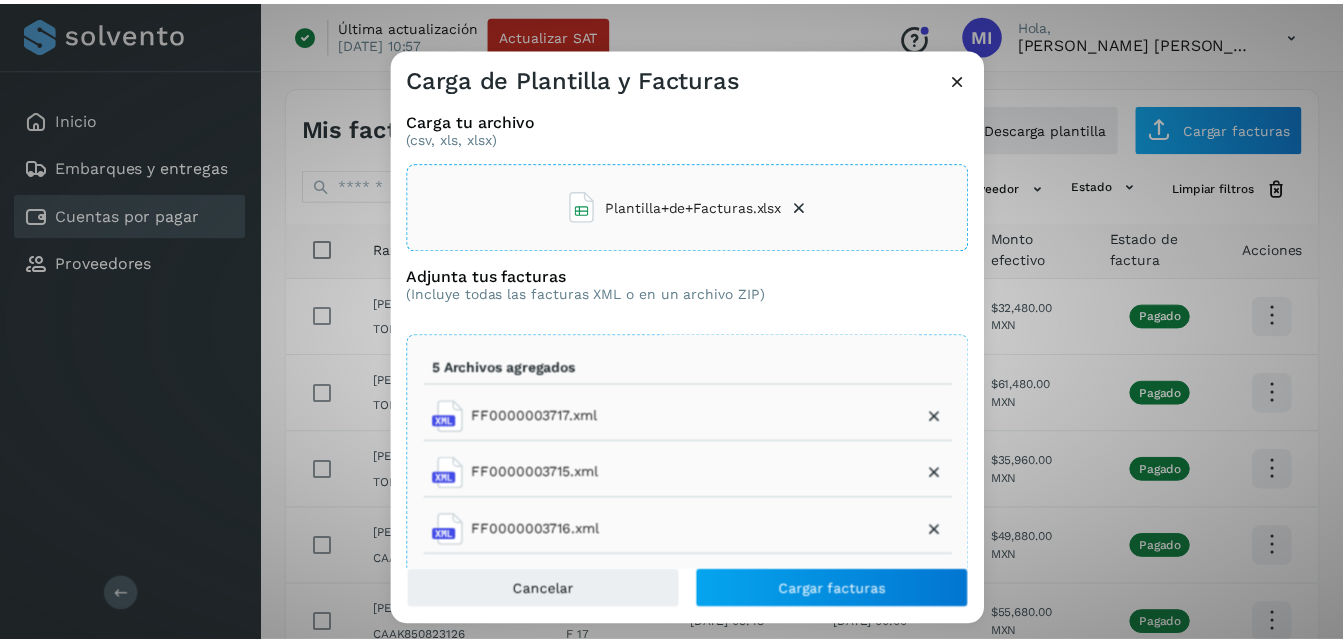 scroll, scrollTop: 96, scrollLeft: 0, axis: vertical 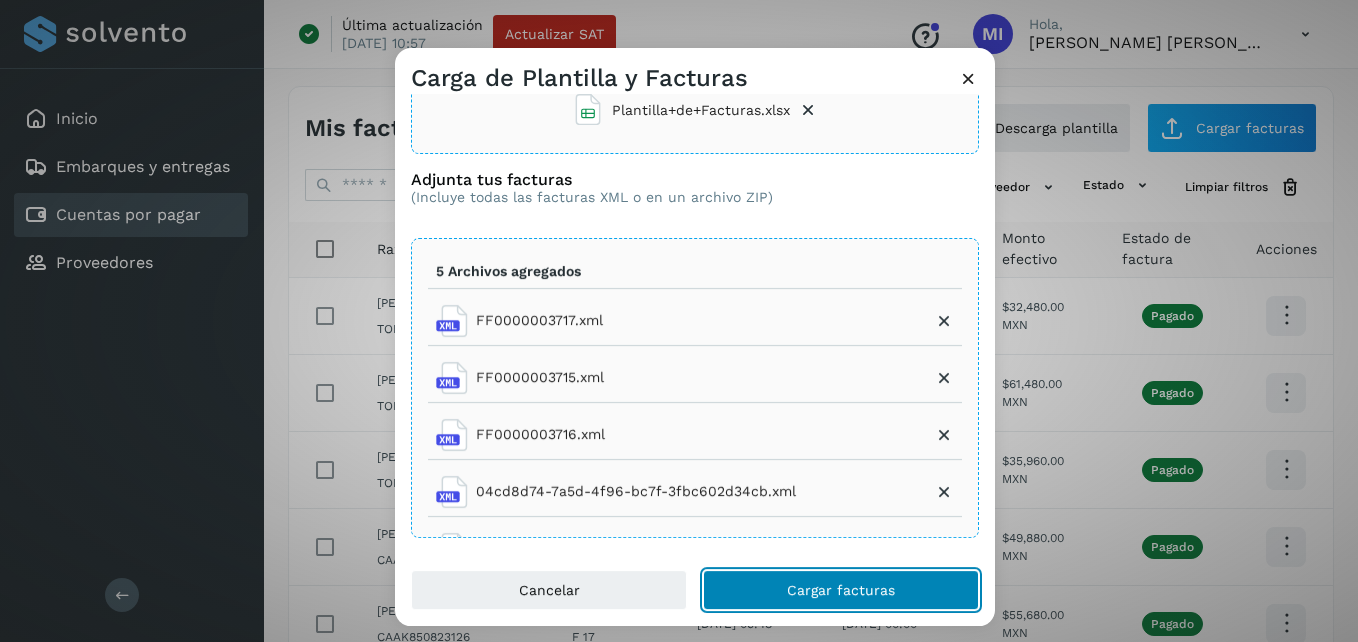 click on "Cargar facturas" 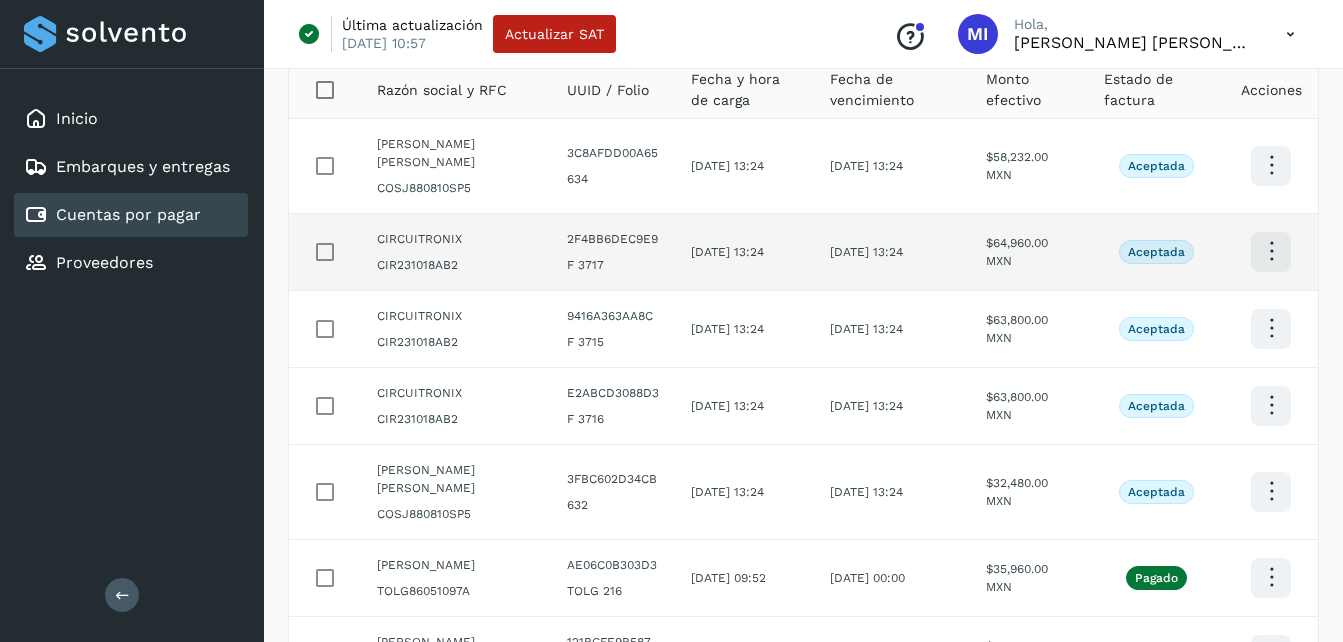 scroll, scrollTop: 160, scrollLeft: 0, axis: vertical 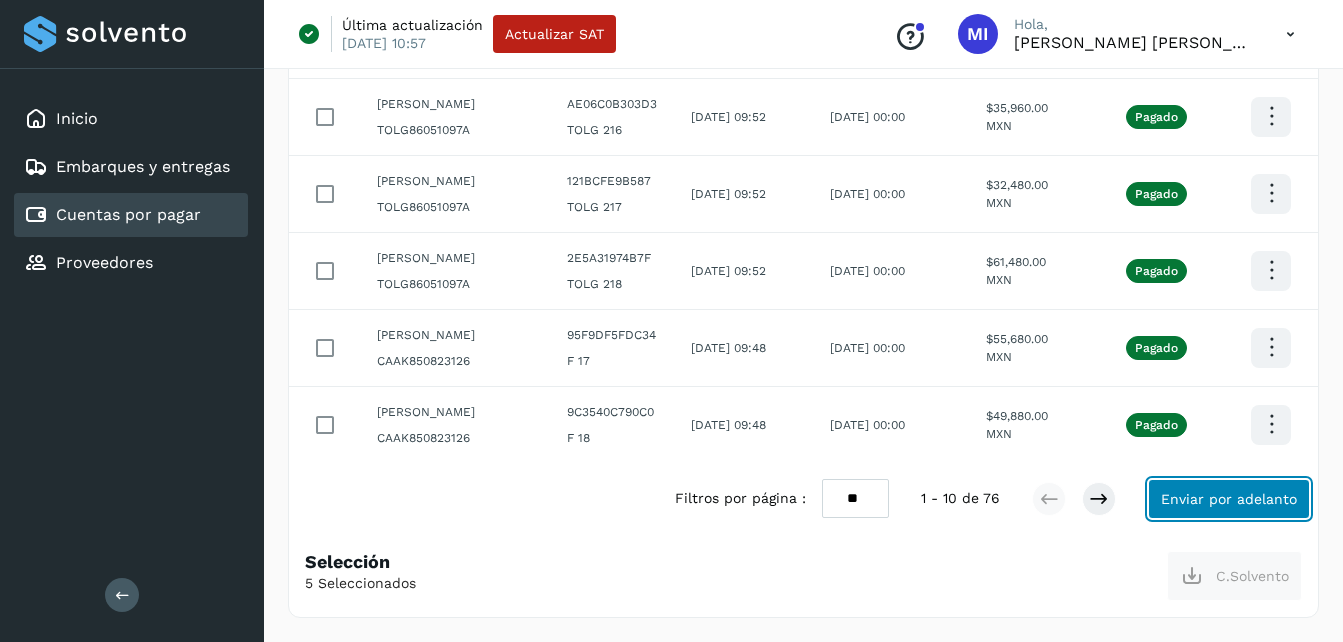 click on "Enviar por adelanto" 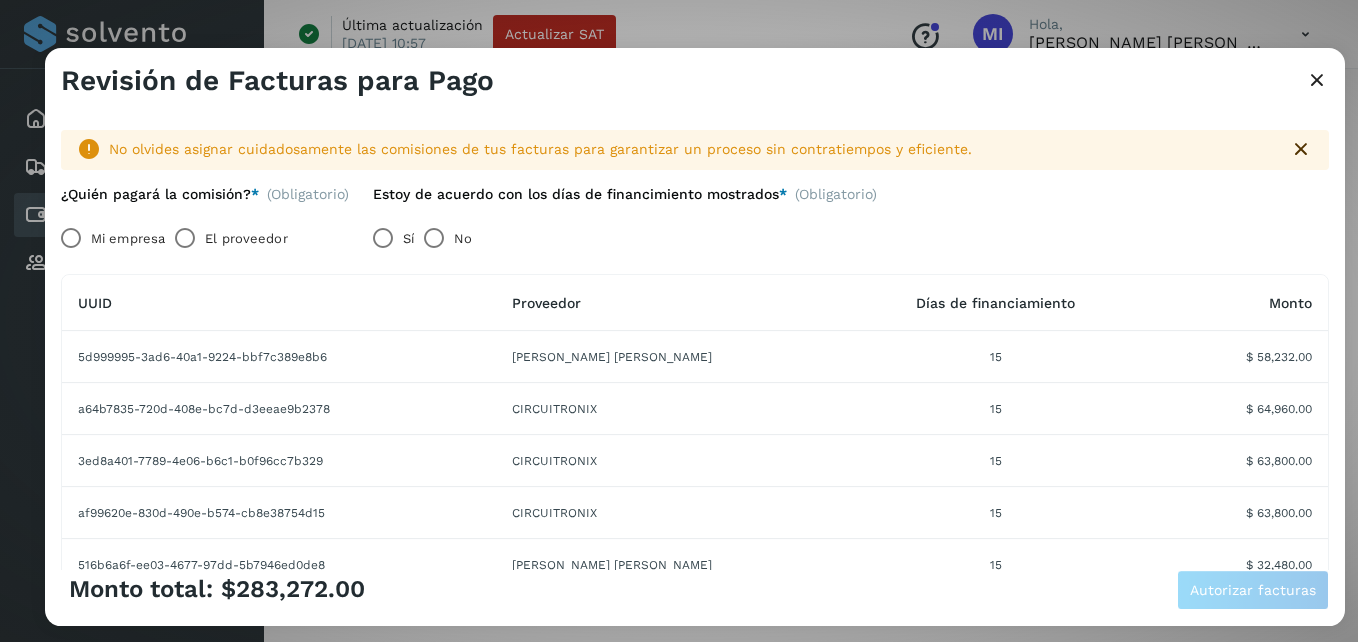 click on "Mi empresa" at bounding box center [128, 238] 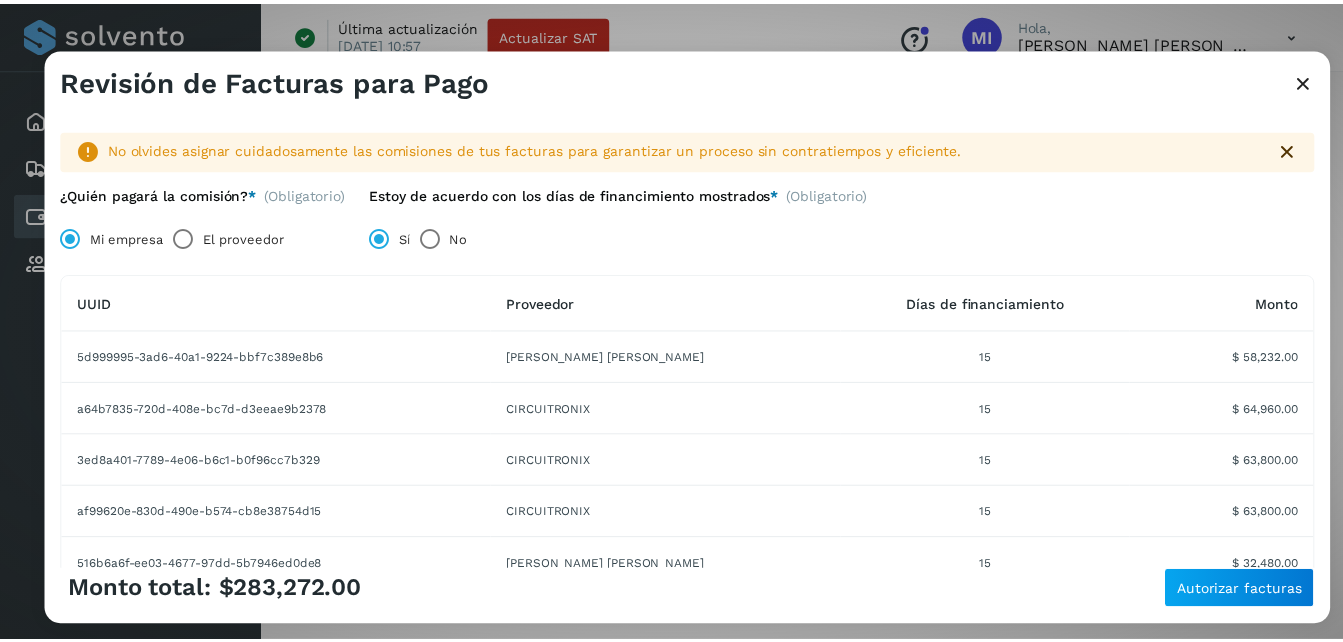 scroll, scrollTop: 177, scrollLeft: 0, axis: vertical 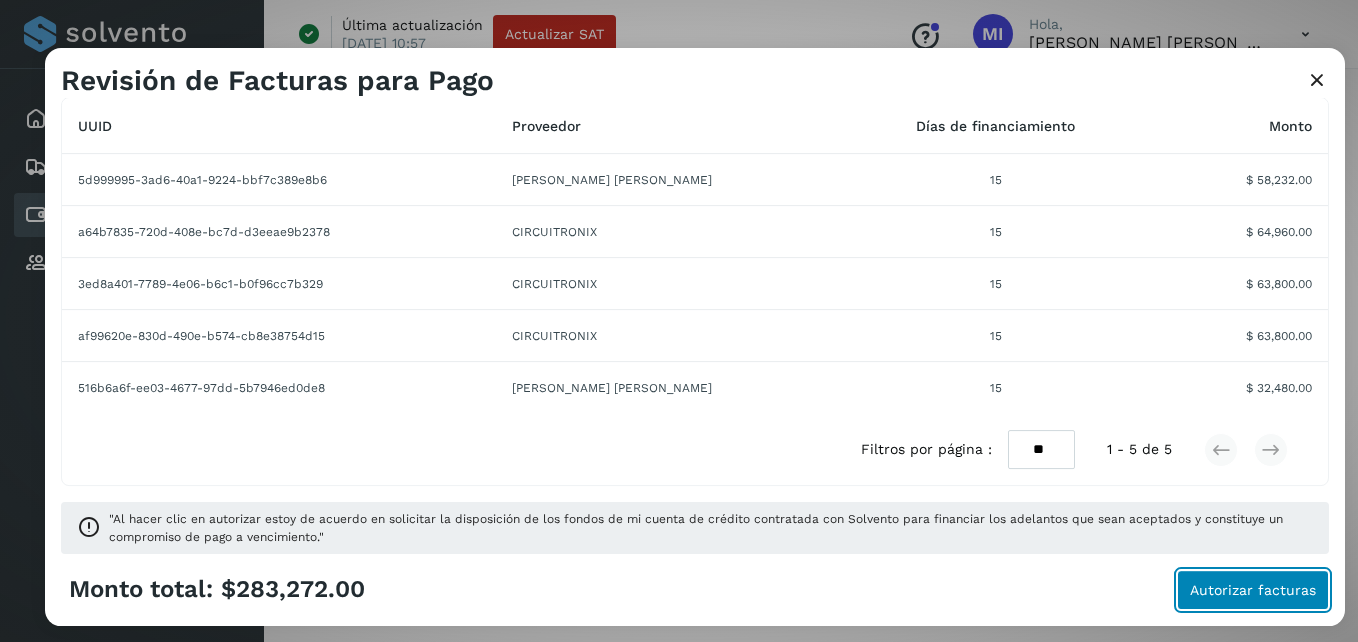click on "Autorizar facturas" 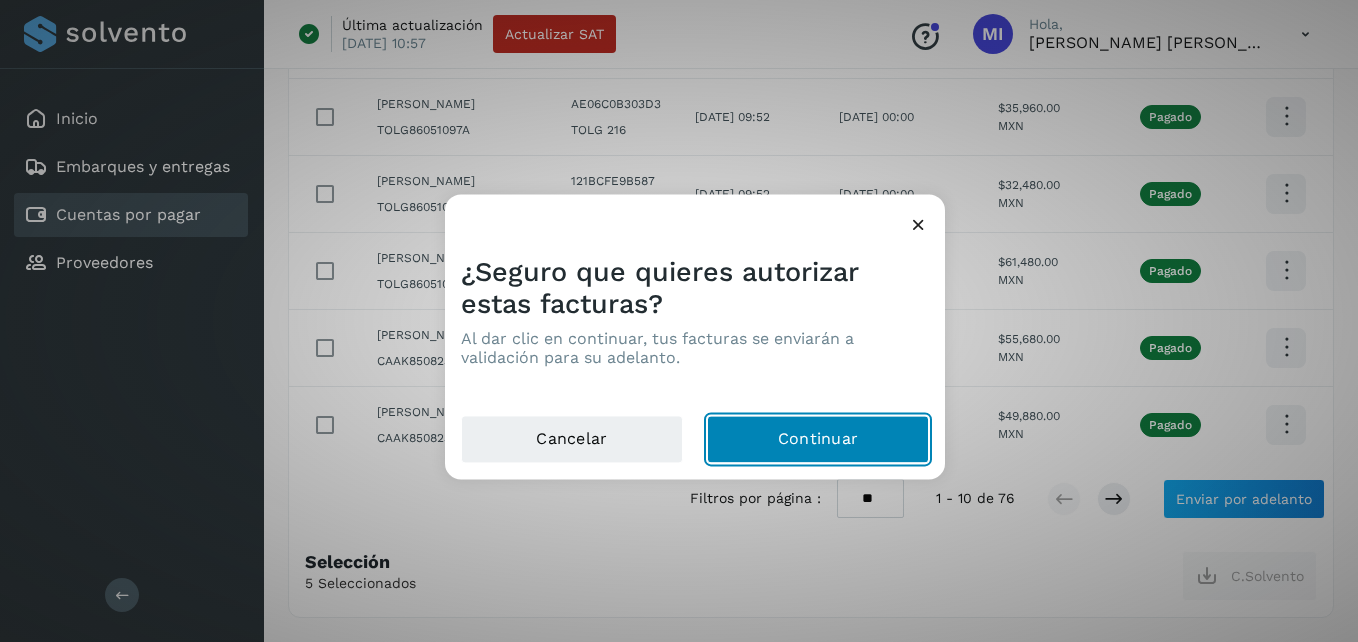click on "Continuar" 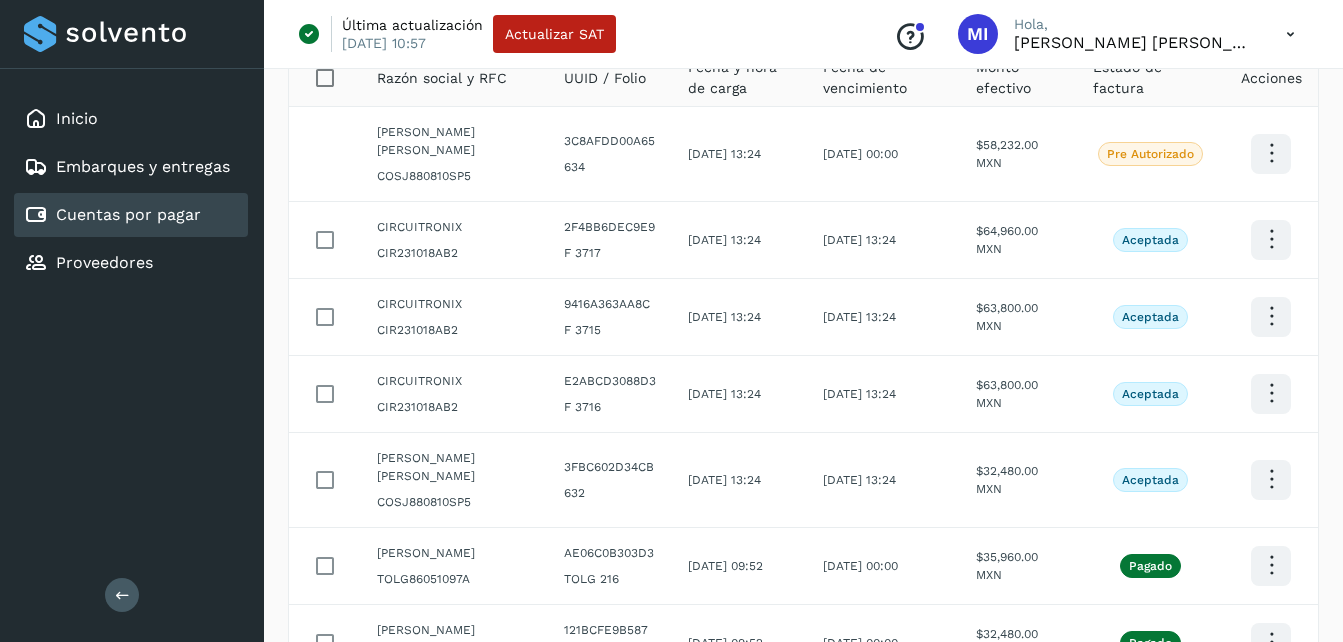 scroll, scrollTop: 178, scrollLeft: 0, axis: vertical 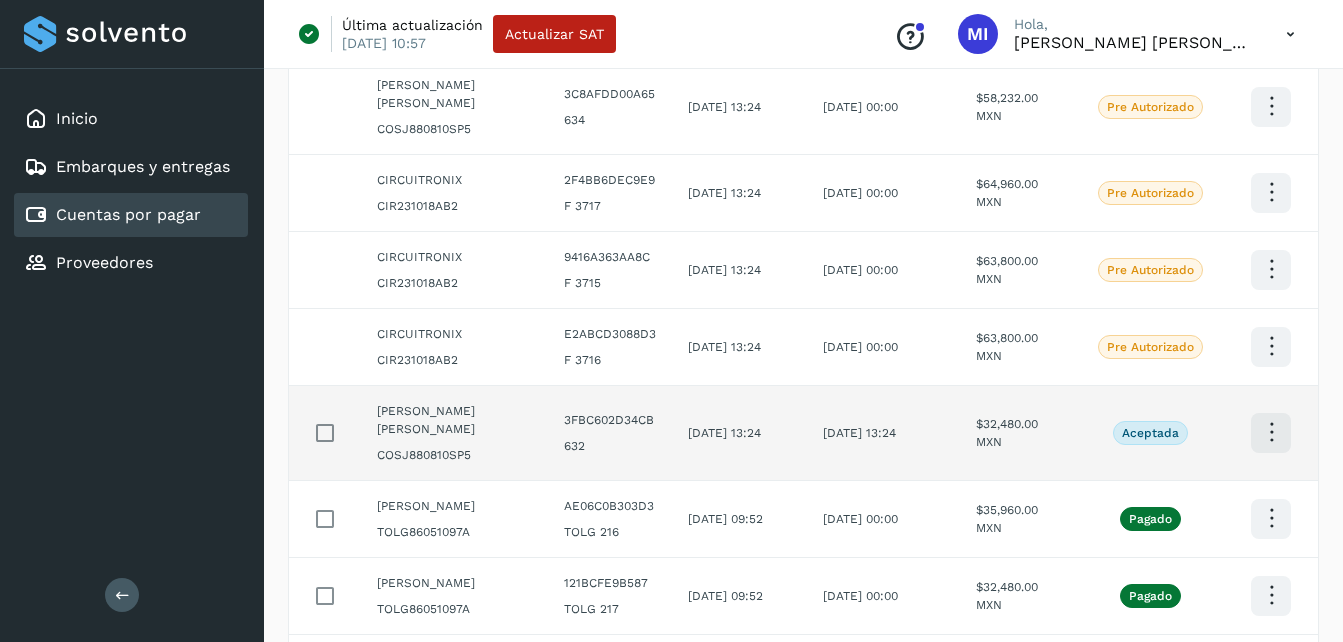 click 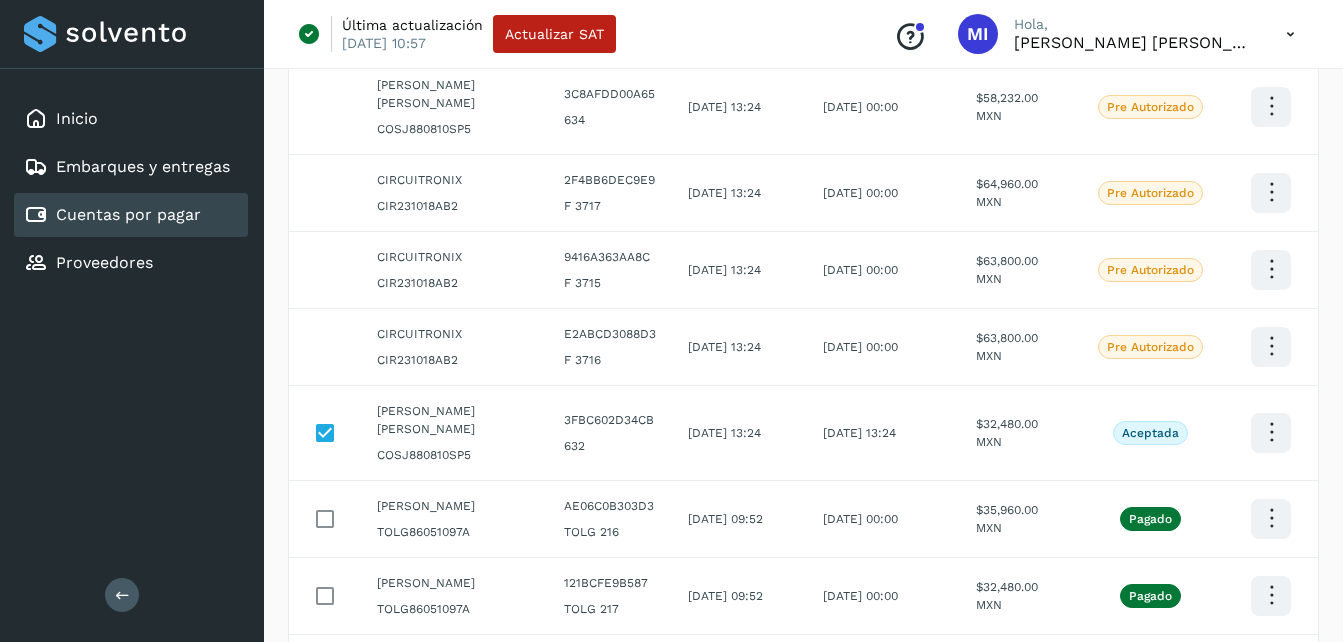 scroll, scrollTop: 710, scrollLeft: 0, axis: vertical 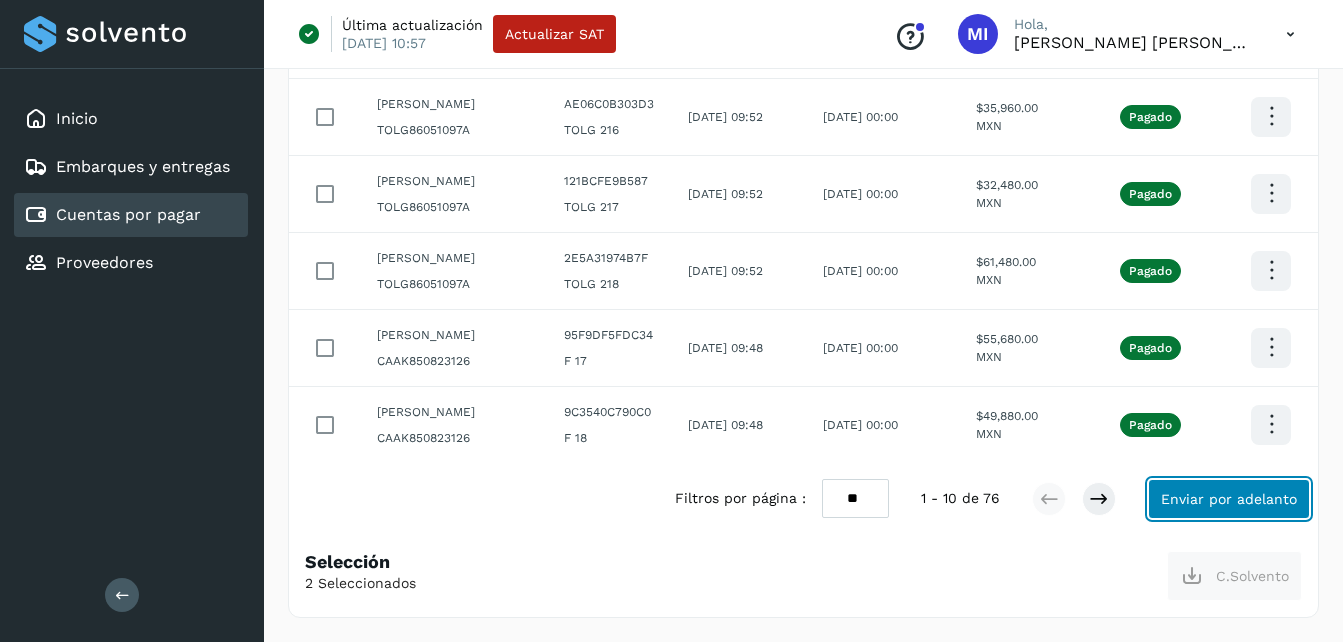 click on "Enviar por adelanto" 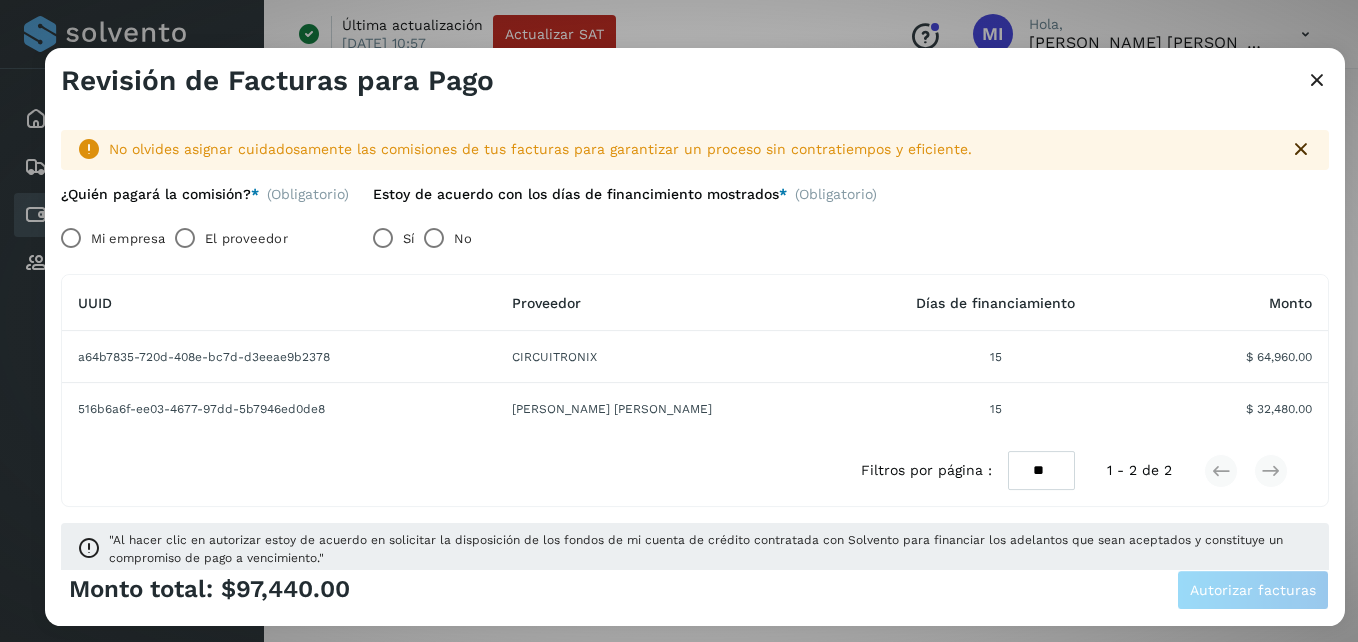 click at bounding box center (1317, 81) 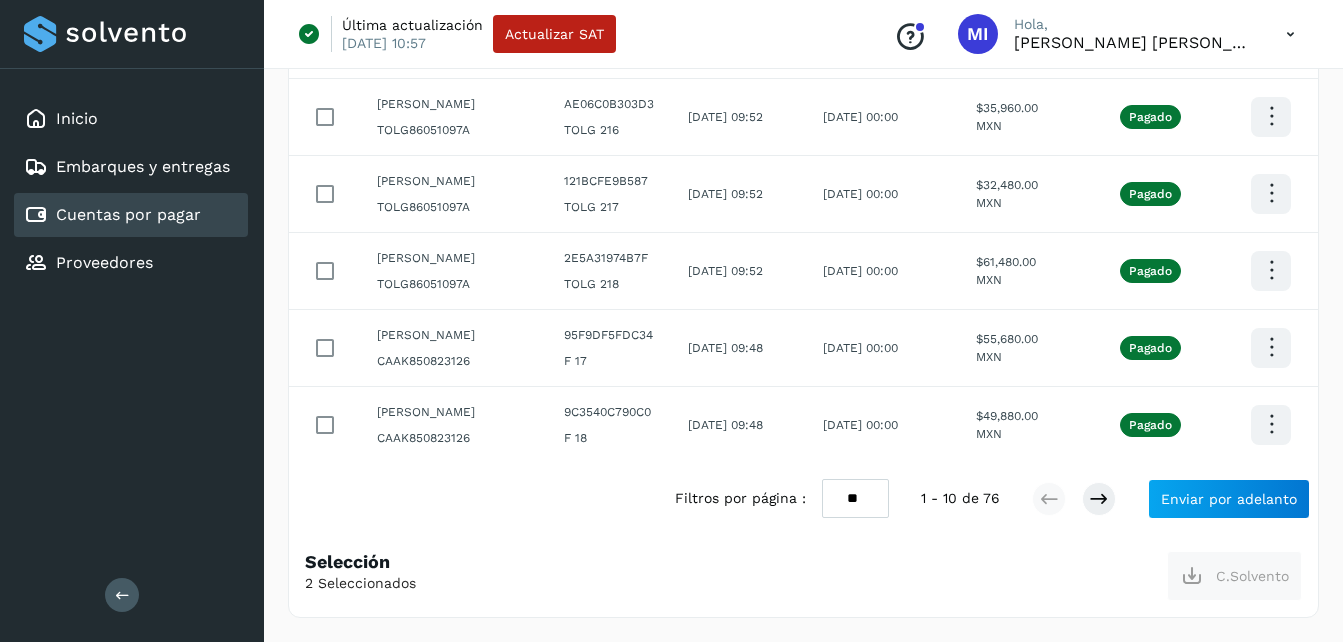 scroll, scrollTop: 680, scrollLeft: 0, axis: vertical 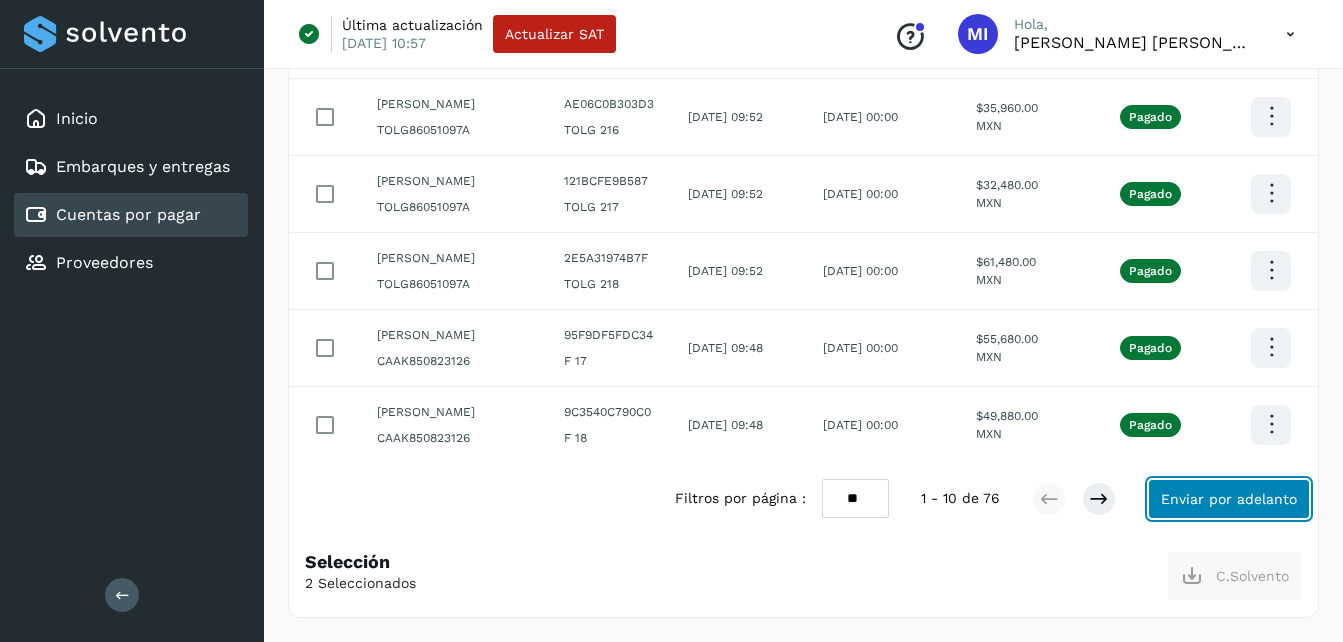 click on "Enviar por adelanto" 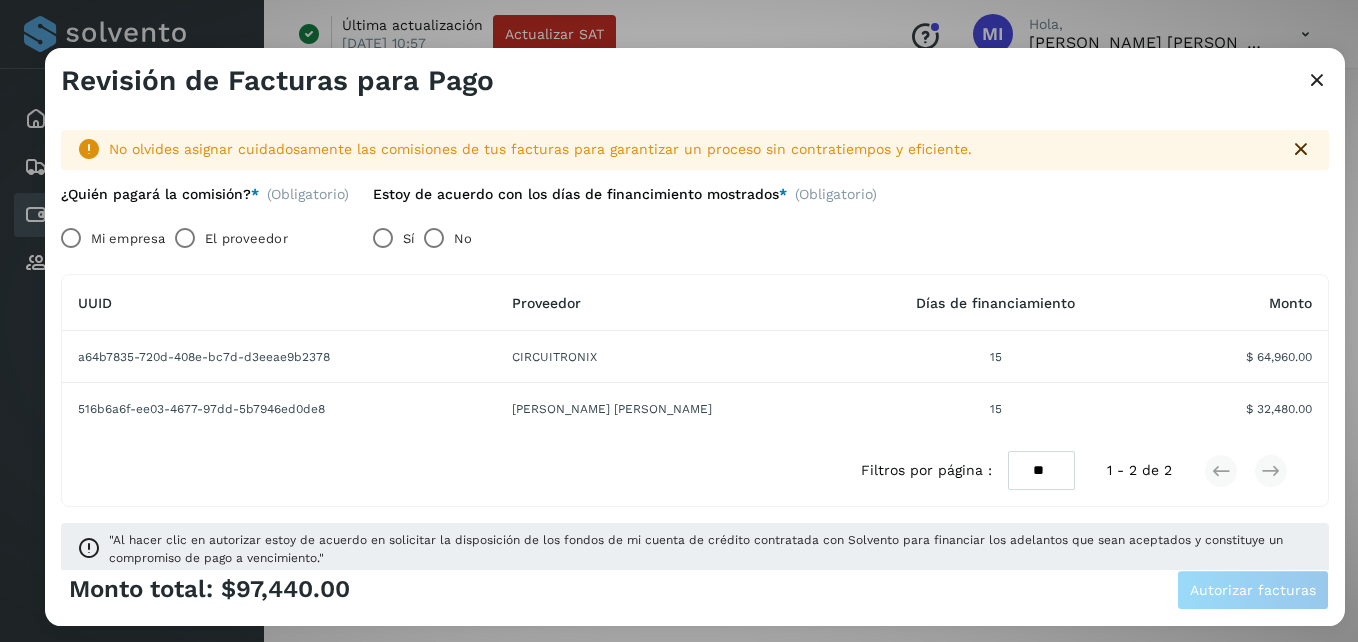 click on "Mi empresa" at bounding box center (128, 238) 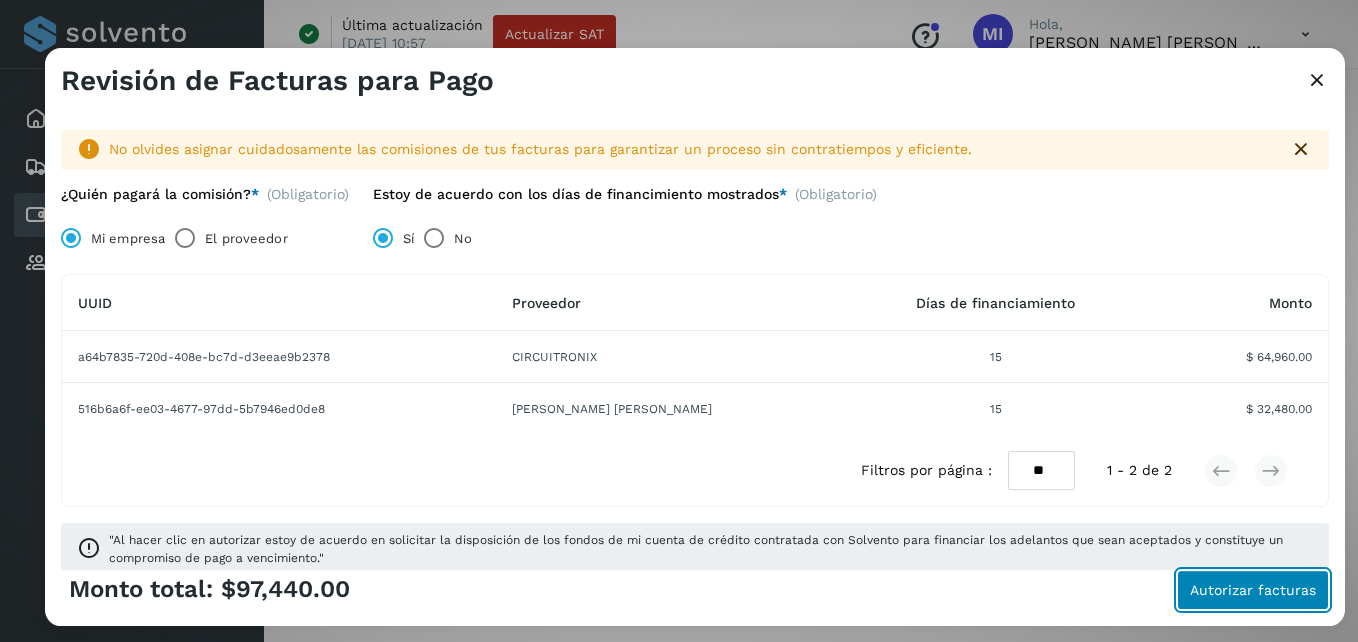 click on "Autorizar facturas" at bounding box center (1253, 590) 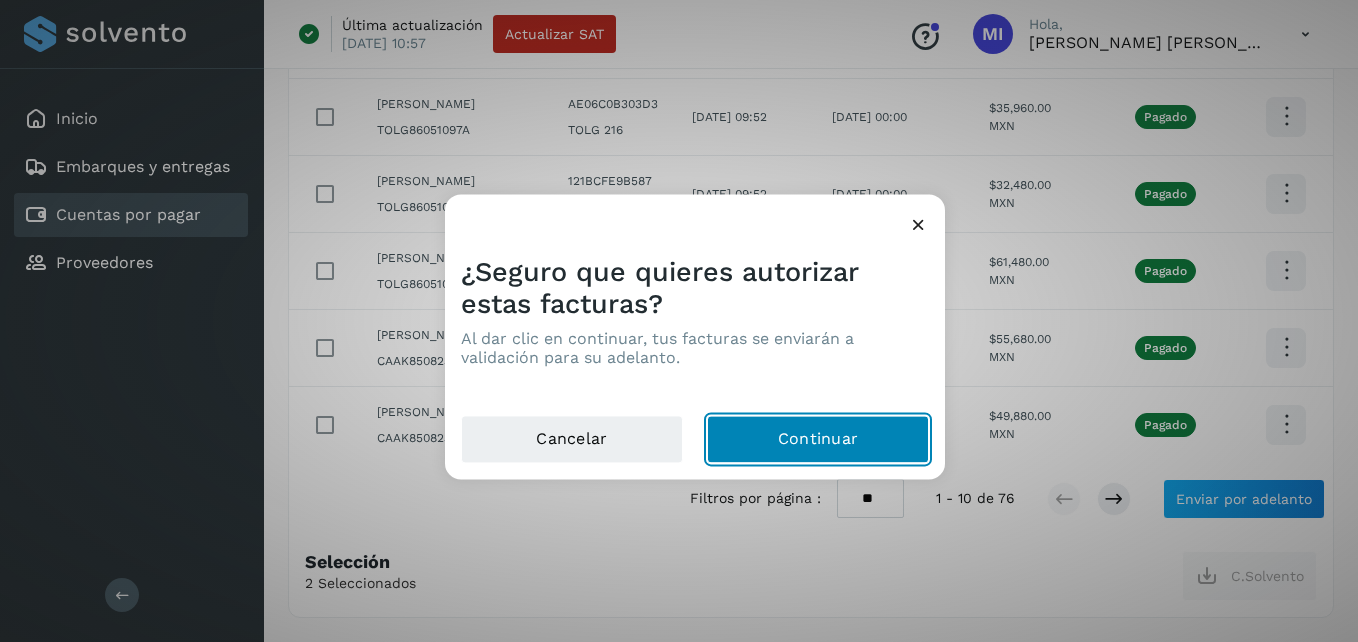 click on "Continuar" 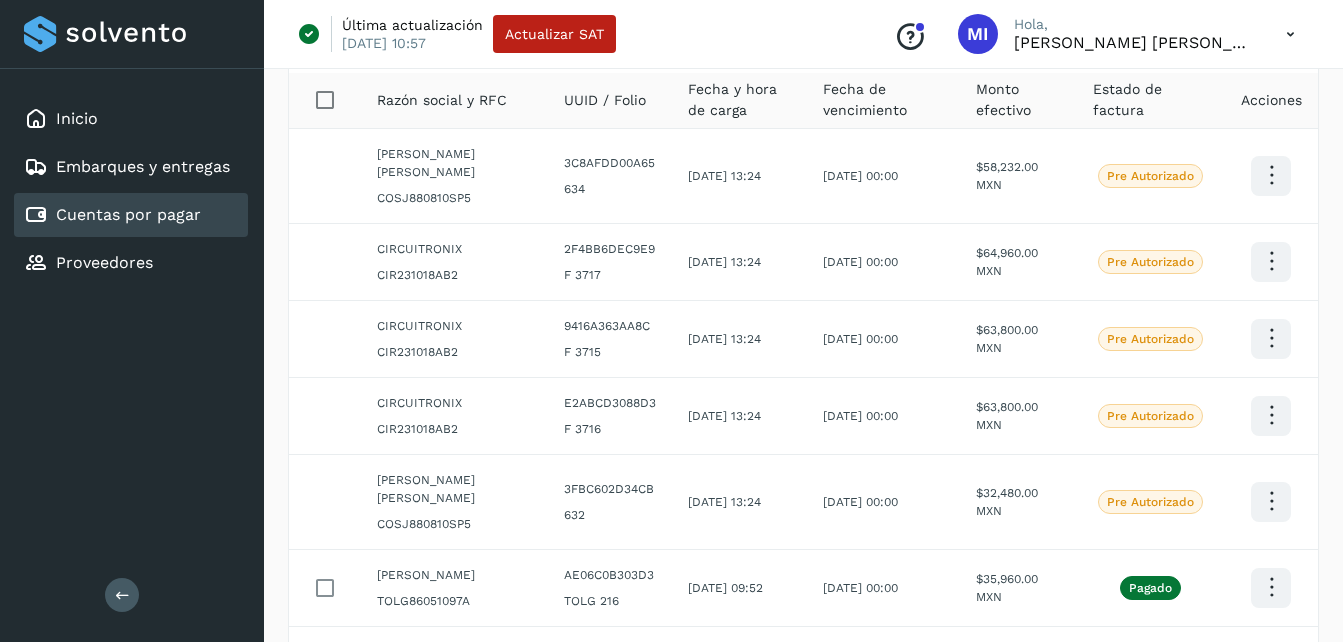 scroll, scrollTop: 147, scrollLeft: 0, axis: vertical 